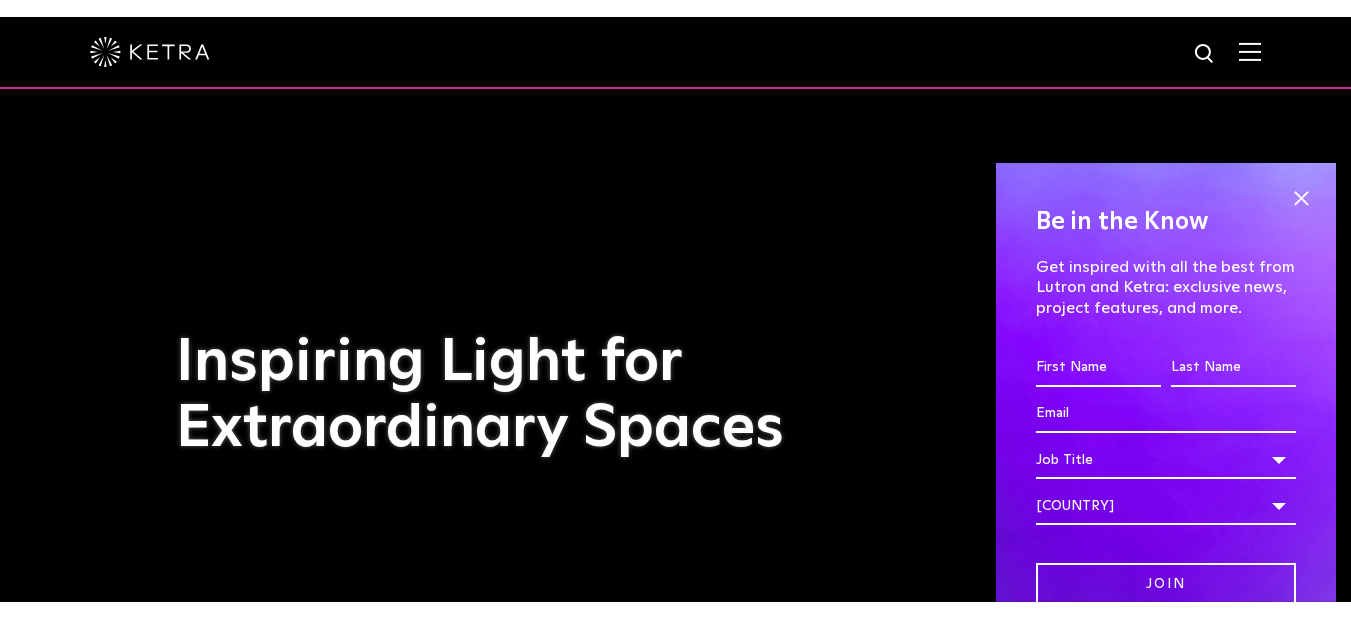 scroll, scrollTop: 0, scrollLeft: 0, axis: both 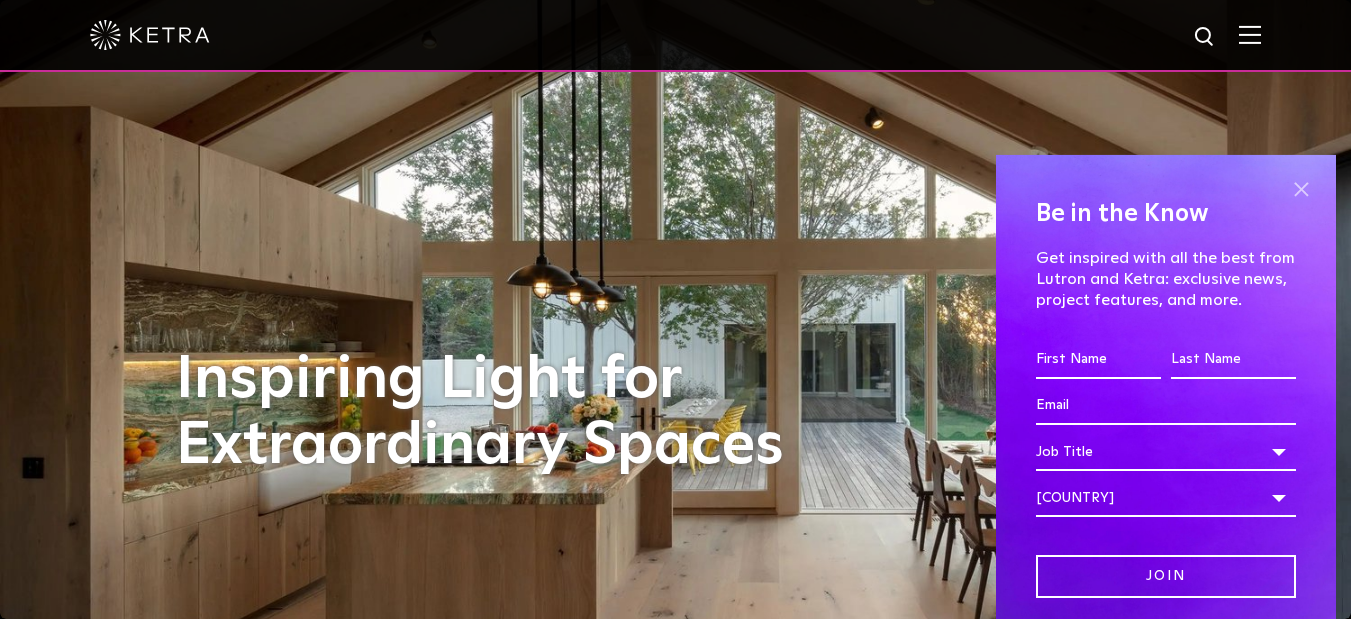 click at bounding box center [1301, 190] 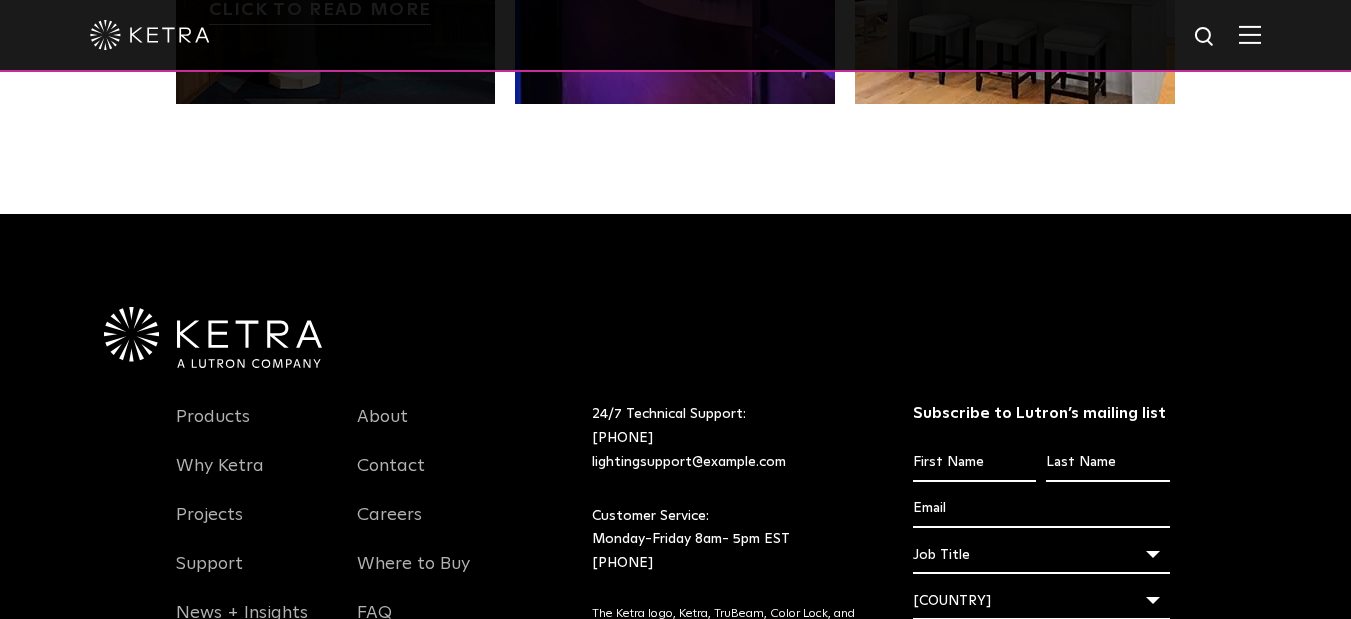 scroll, scrollTop: 3939, scrollLeft: 0, axis: vertical 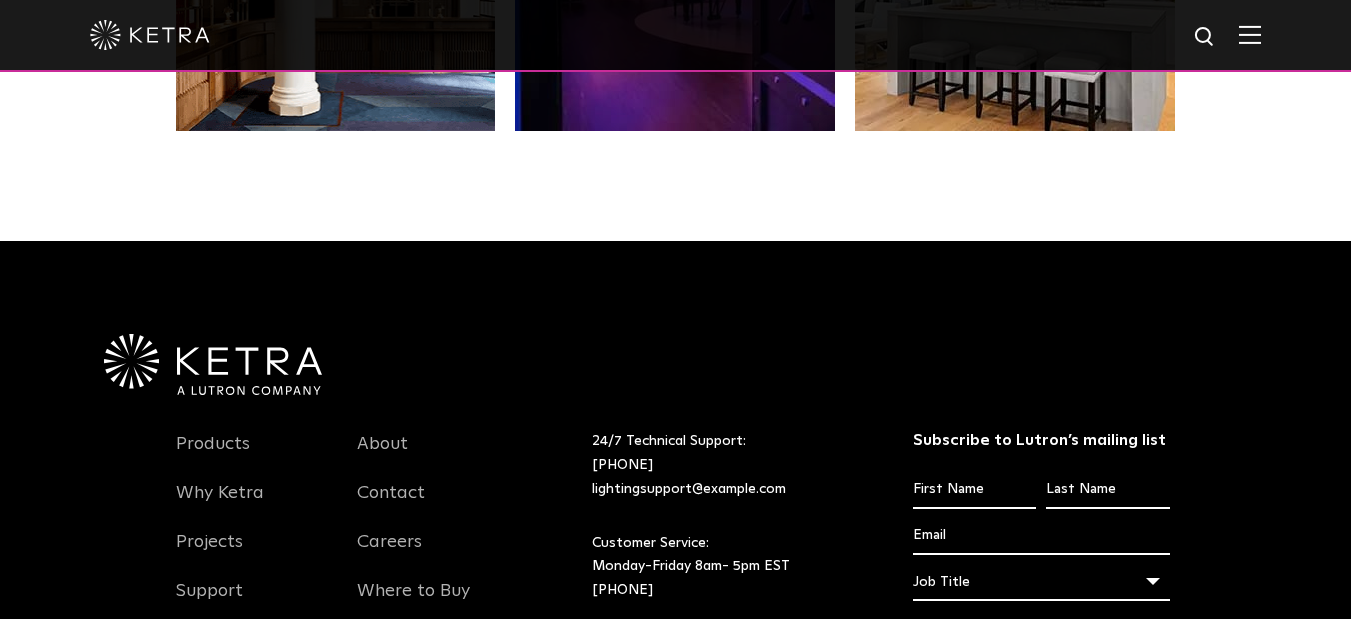 click at bounding box center (675, 36) 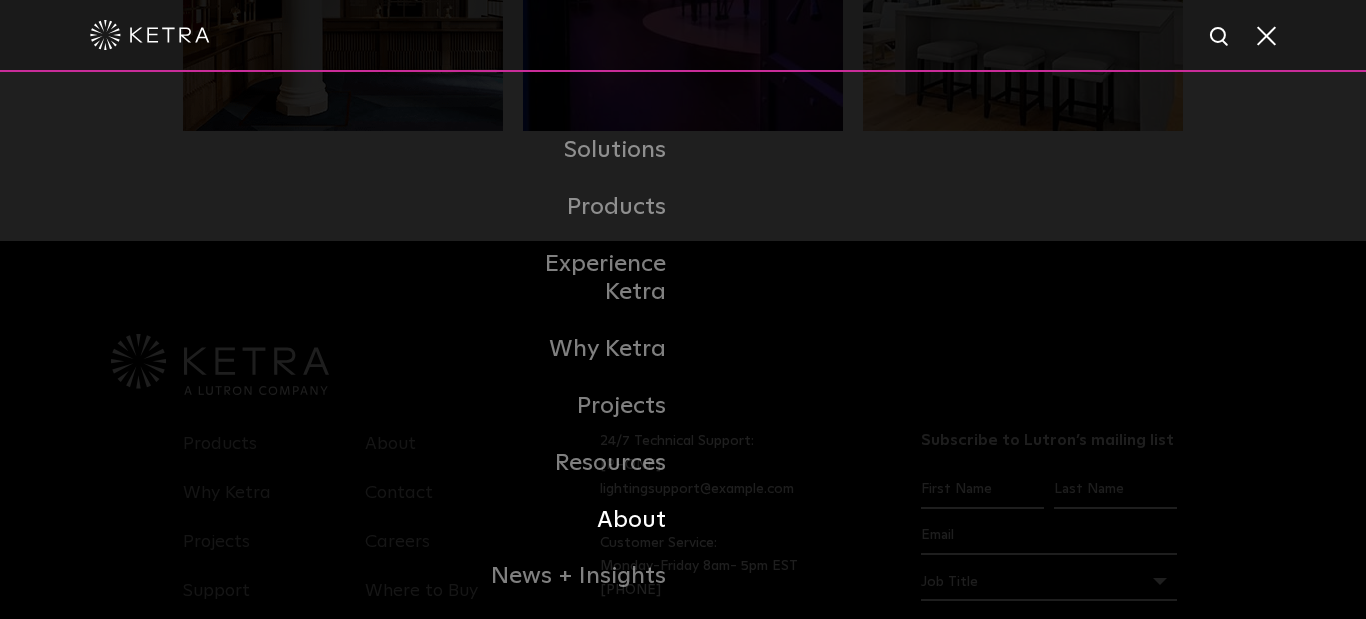 click on "About" at bounding box center (580, 520) 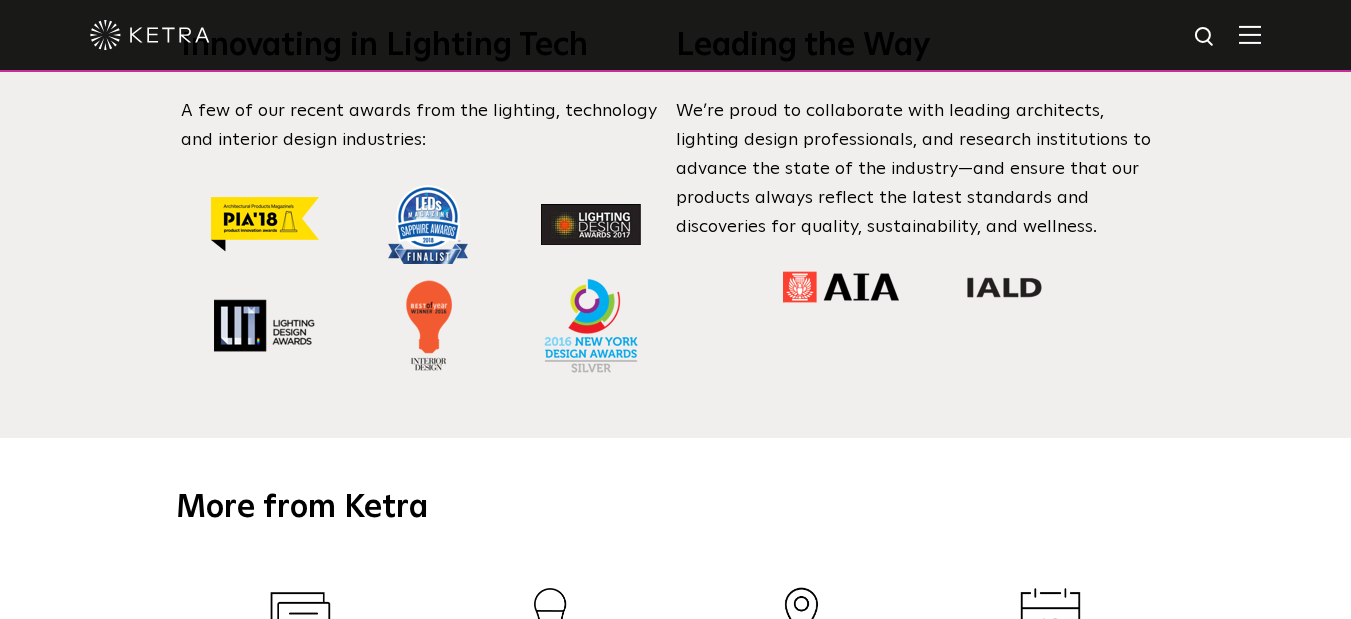 scroll, scrollTop: 2530, scrollLeft: 0, axis: vertical 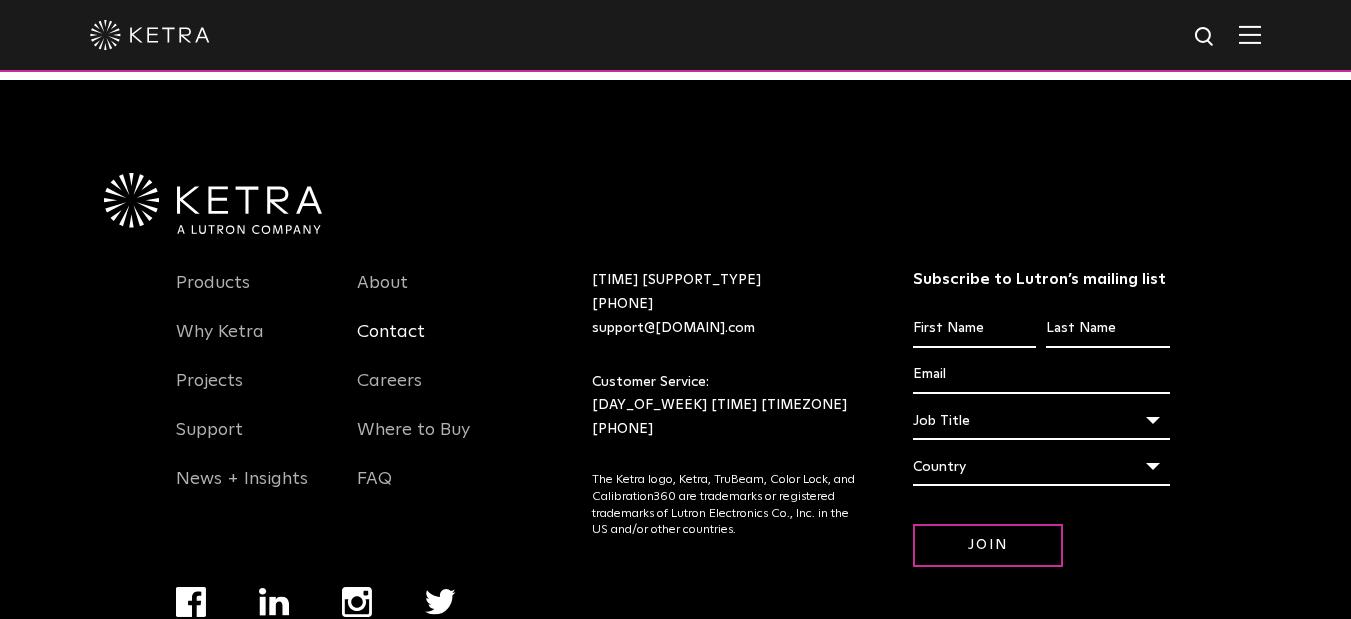 click on "Contact" at bounding box center [391, 344] 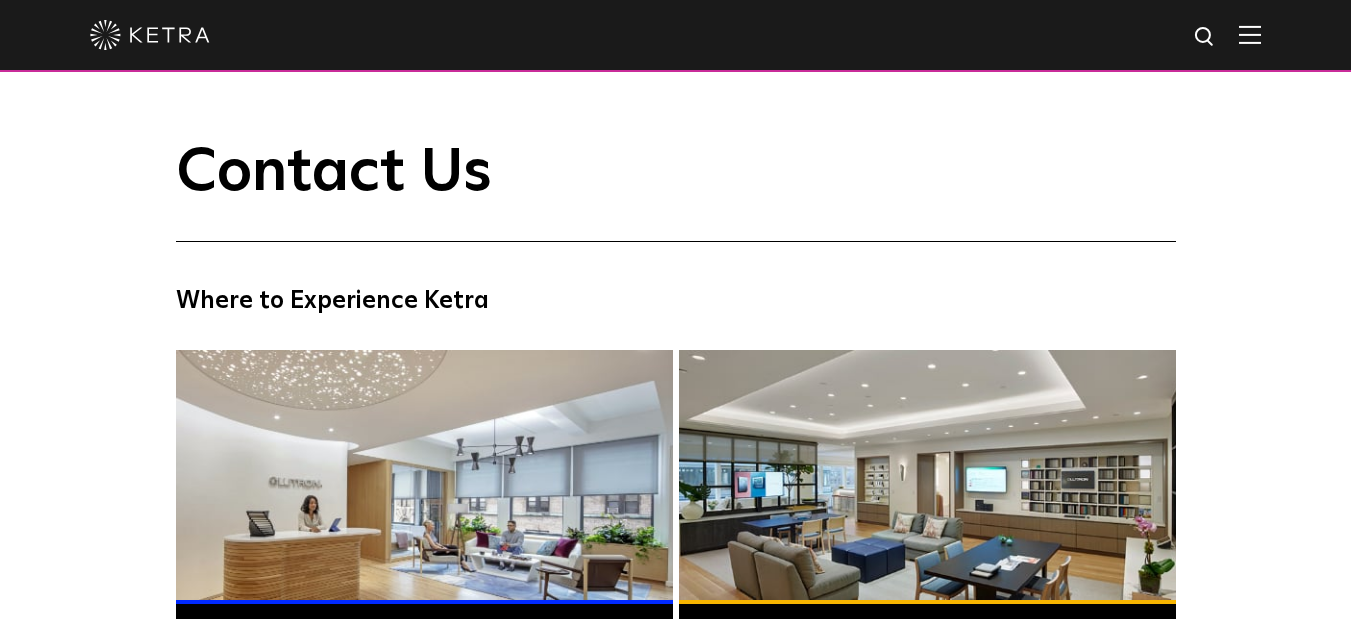 scroll, scrollTop: 558, scrollLeft: 0, axis: vertical 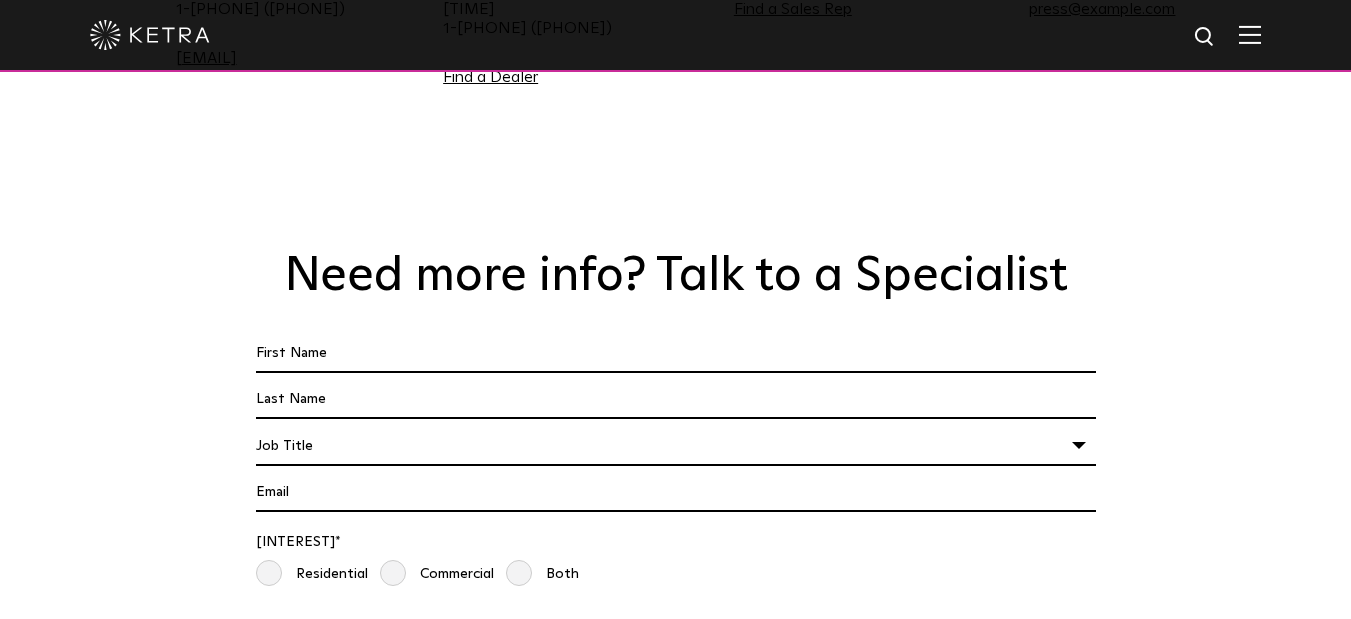 click on "Email *" at bounding box center (676, 644) 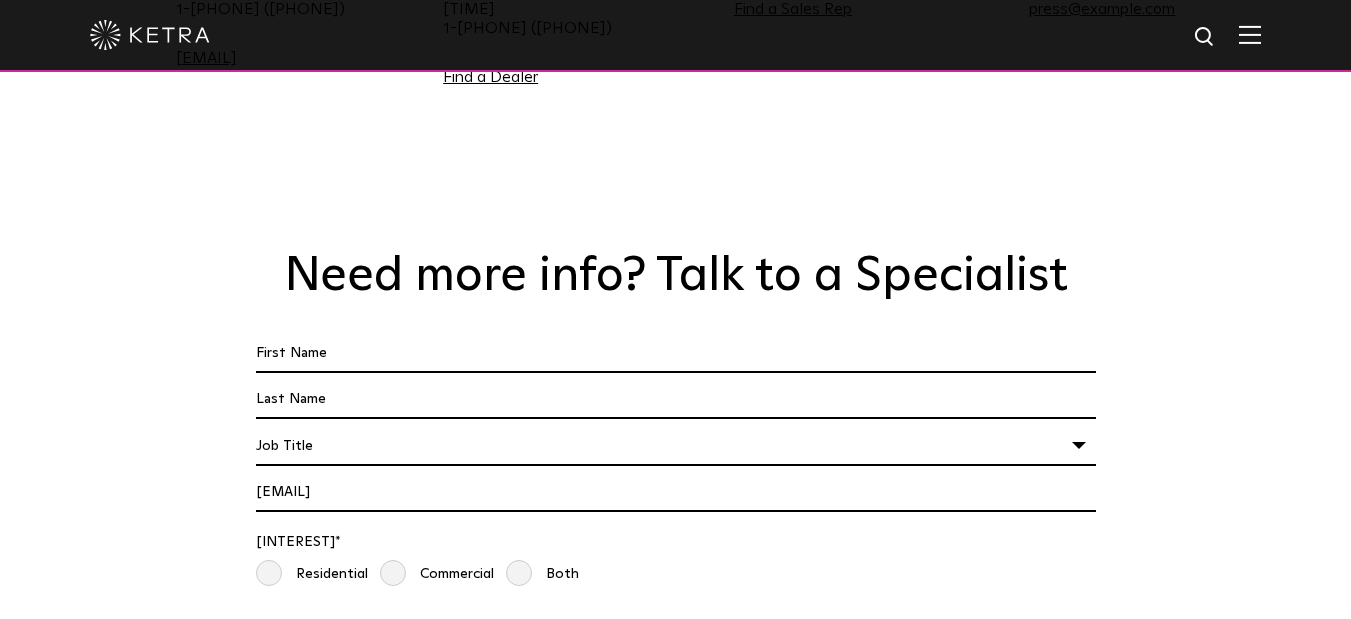 type on "Kathleen" 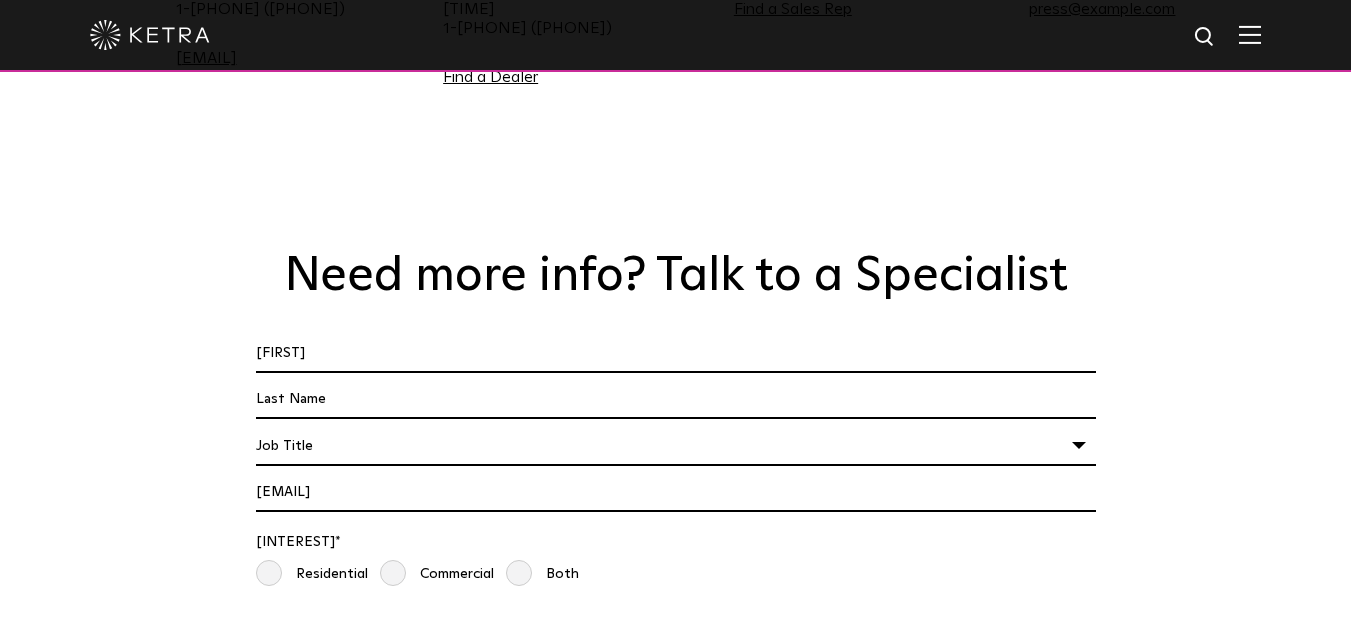 type on "Myers" 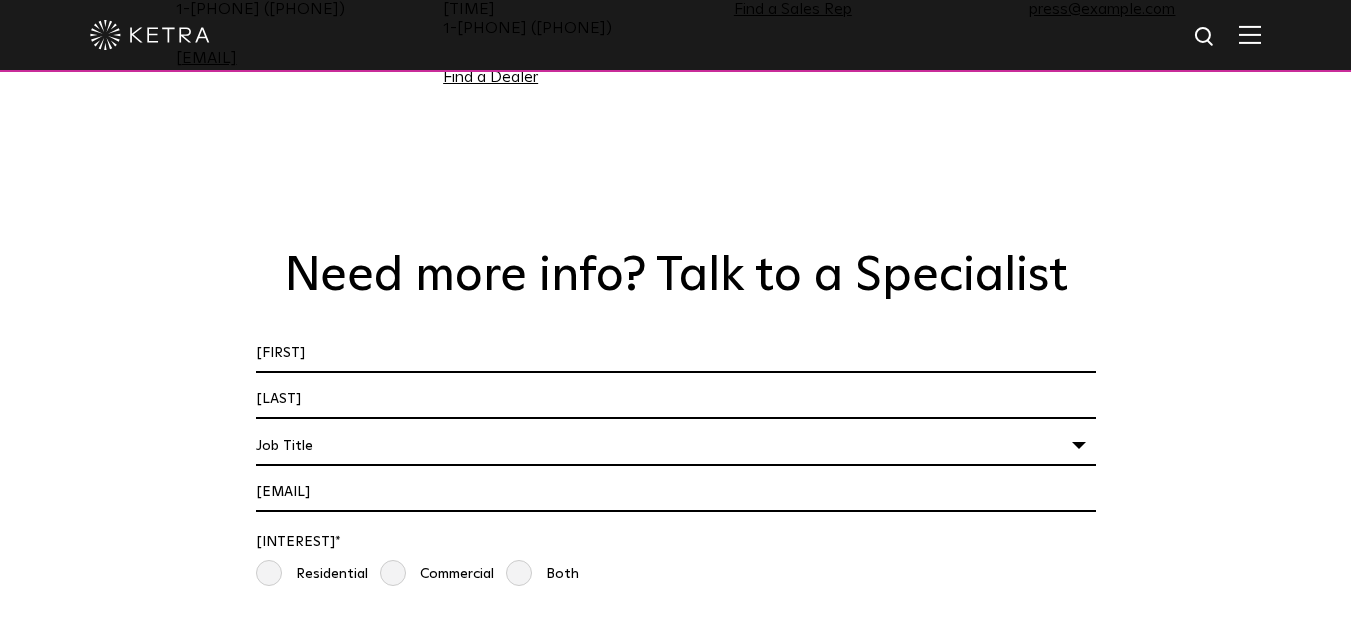 scroll, scrollTop: 1660, scrollLeft: 0, axis: vertical 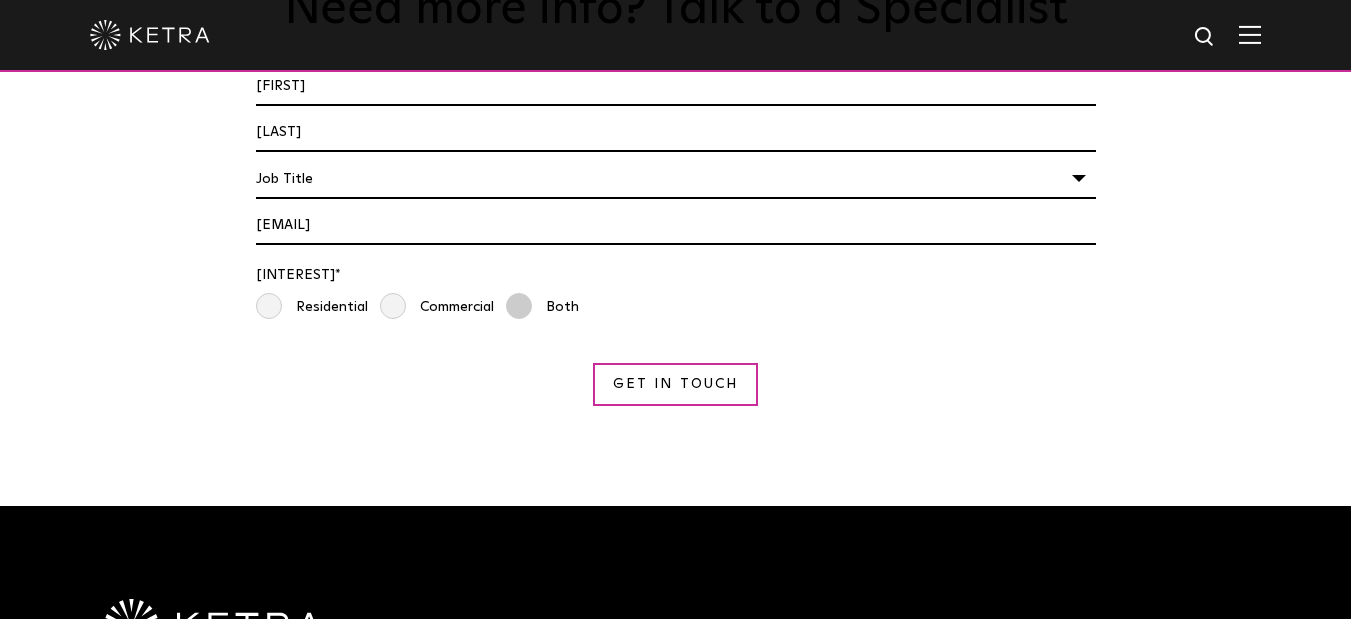 click on "Both" at bounding box center [542, 459] 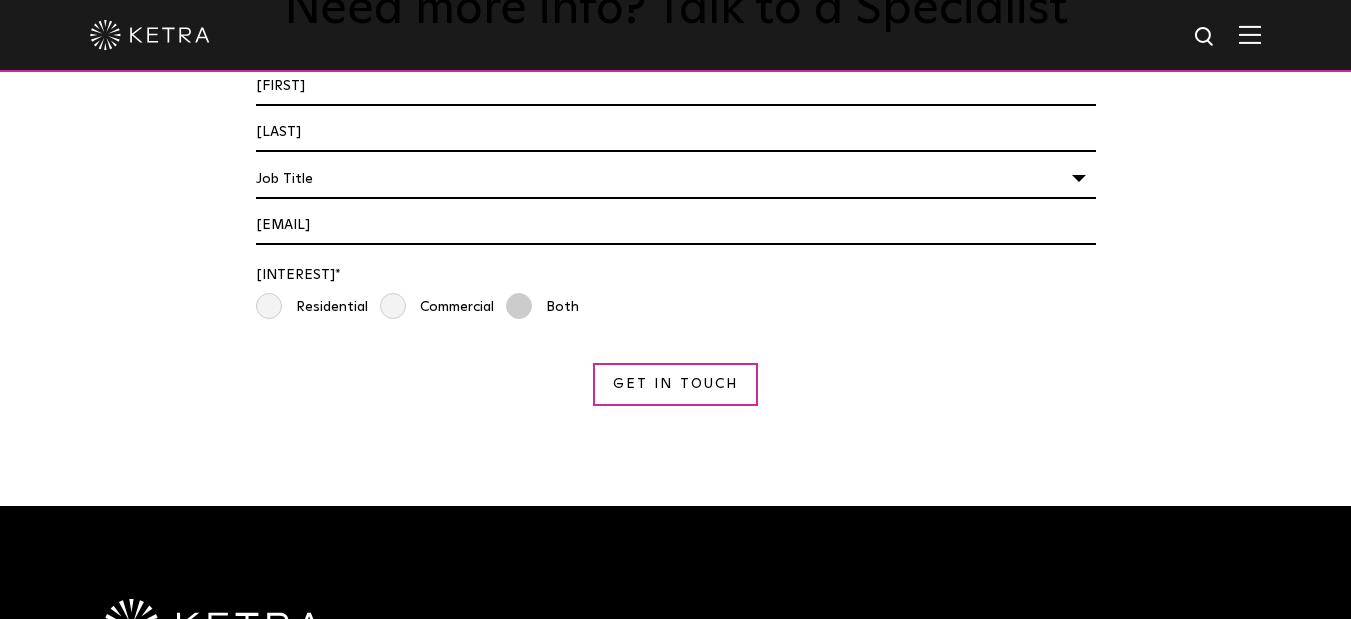 radio on "true" 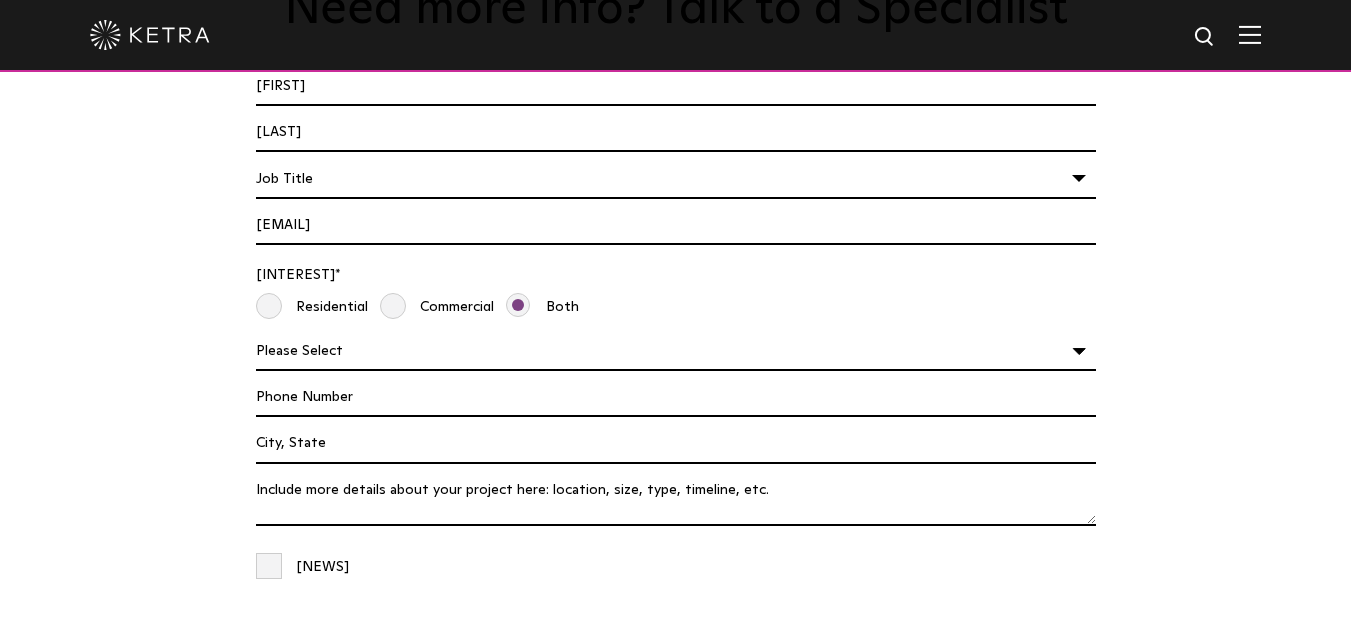 click on "Tell us About Your Project *" at bounding box center [676, 650] 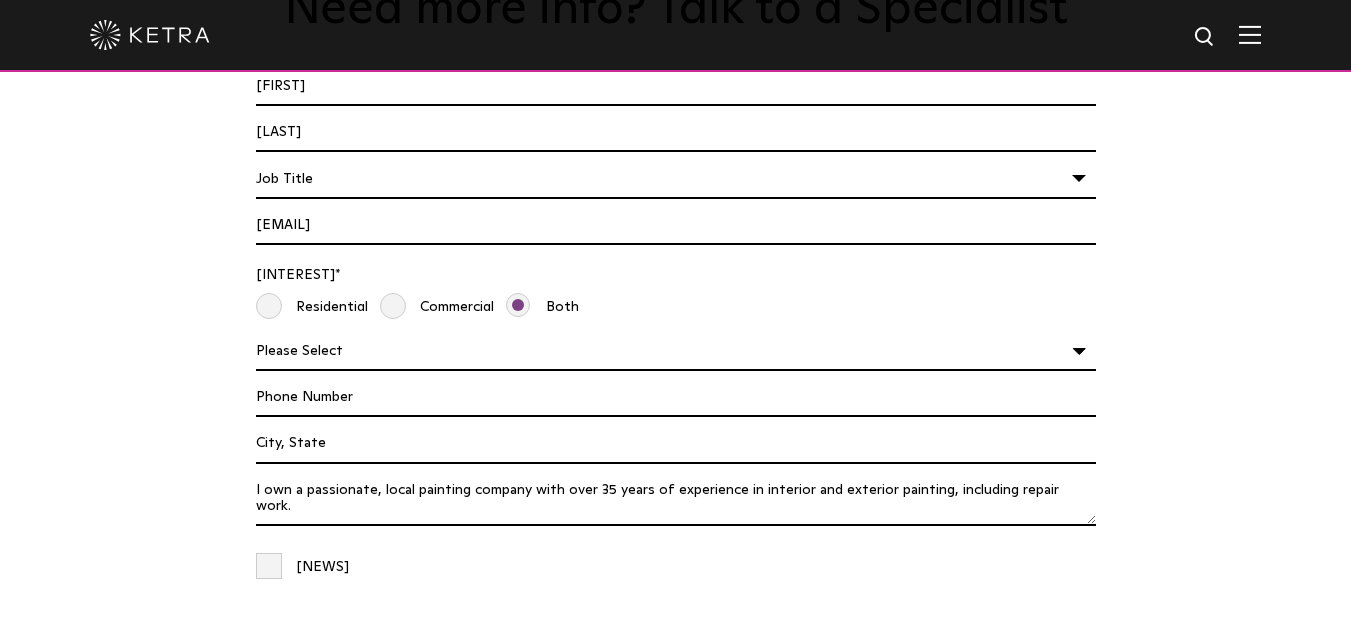 scroll, scrollTop: 249, scrollLeft: 0, axis: vertical 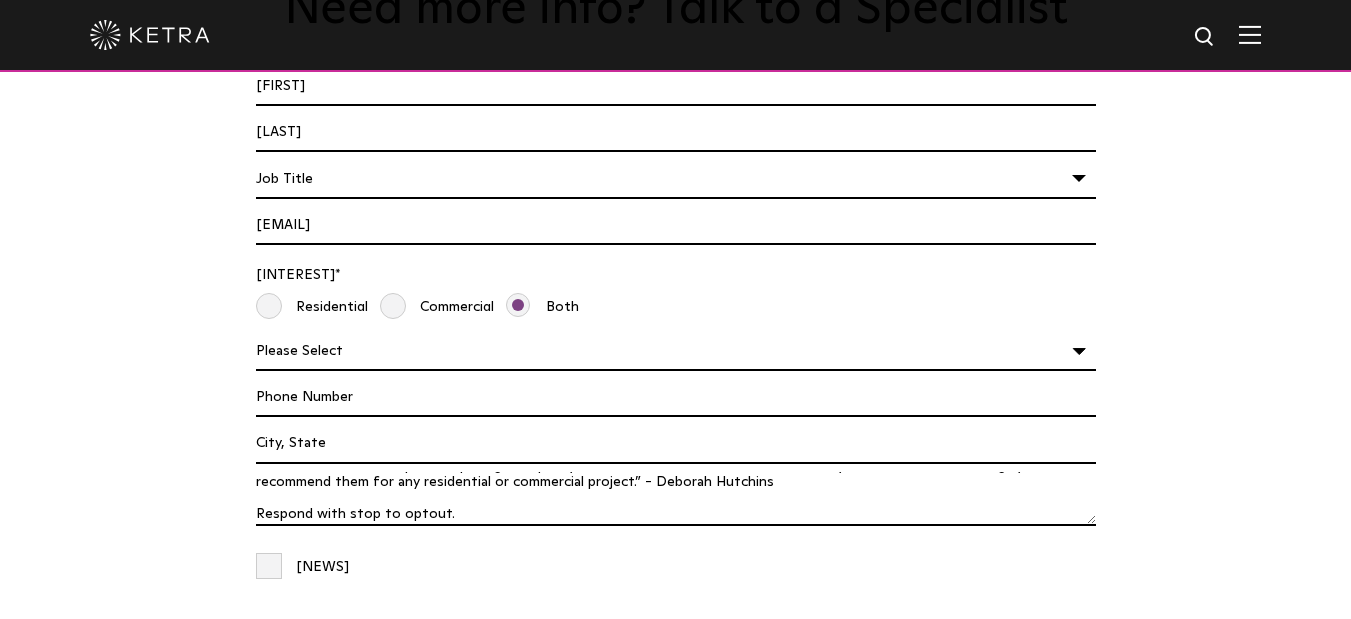 type on "I own a passionate, local painting company with over 35 years of experience in interior and exterior painting, including repair work.
We’re woman-owned and have completed over 5,000 projects, earning great reviews on Google.
Are you interested in a professional quote for interior or exterior painting, or repair work for your space?
Have a great day!
Kathleen Myers
Owner
Kolor Pros Painting
kathleen@kolorprospaints.com
“Kolor Pros offers competitive pricing and quality service. Great customer service and easy to work with. Would highly recommend them for any residential or commercial project.” - Deborah Hutchins
Respond with stop to optout." 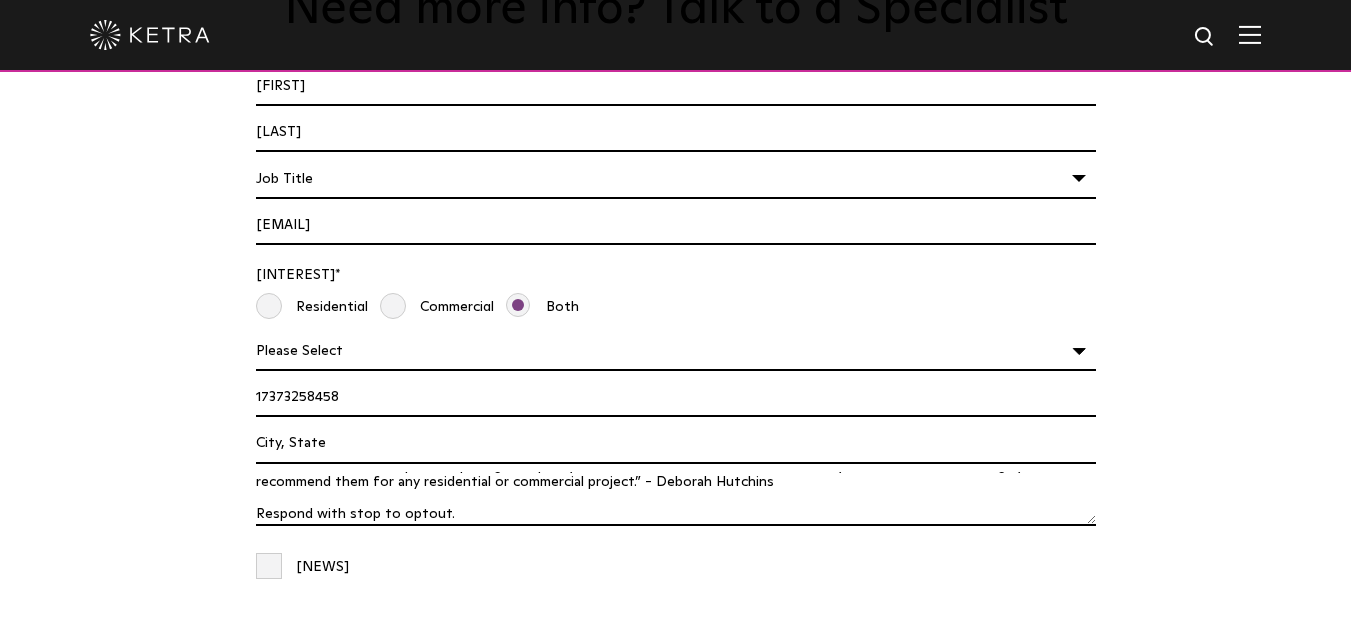click on "17373258458" at bounding box center [676, 554] 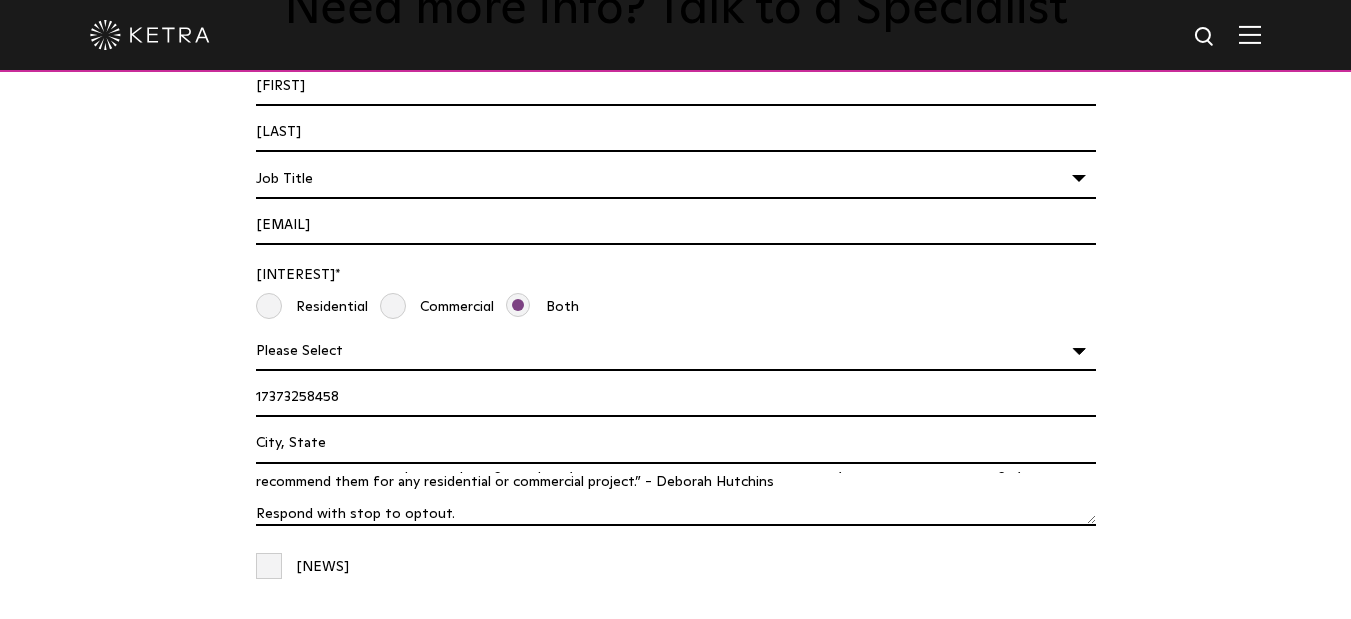 select on "Other" 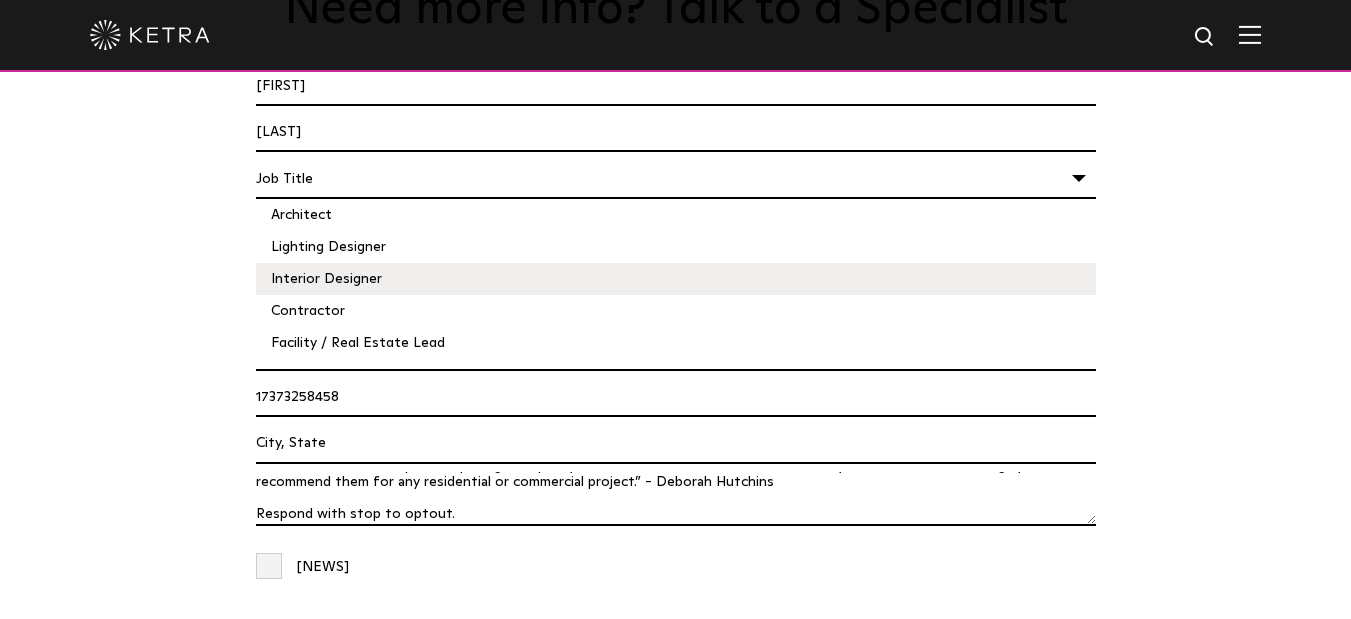scroll, scrollTop: 271, scrollLeft: 0, axis: vertical 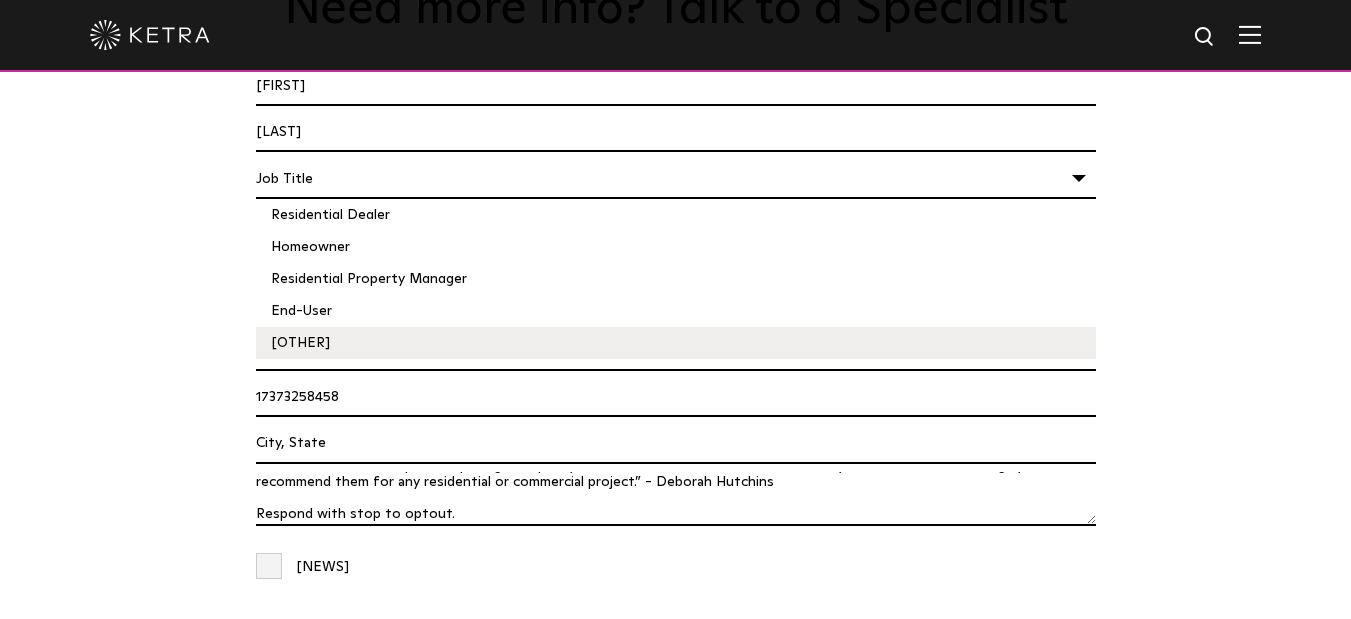 click on "Other" at bounding box center (676, 494) 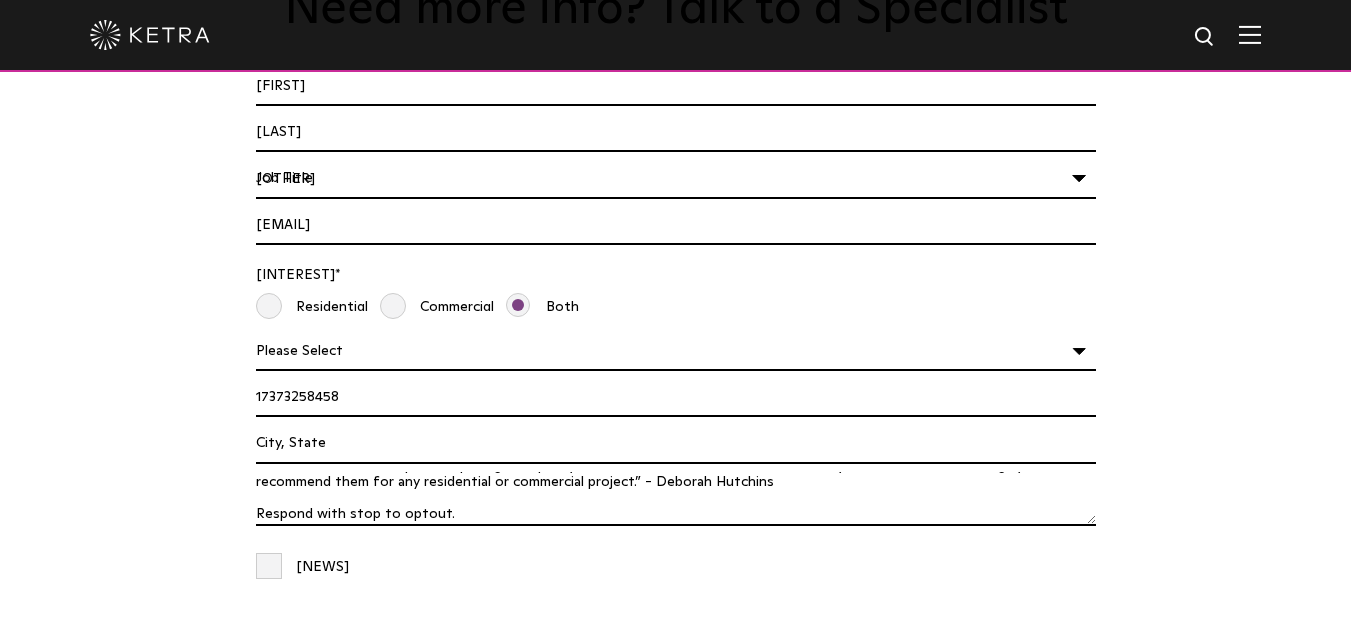 click on "Project Location" at bounding box center (676, 596) 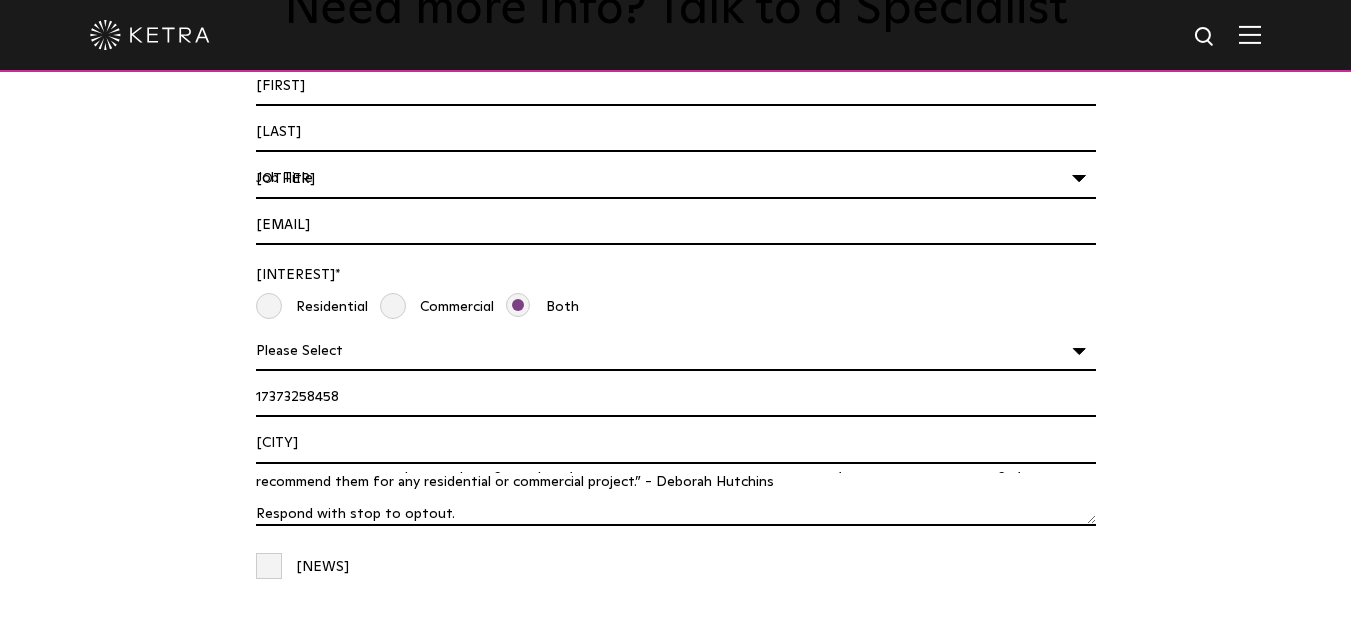 type on "Round Rock" 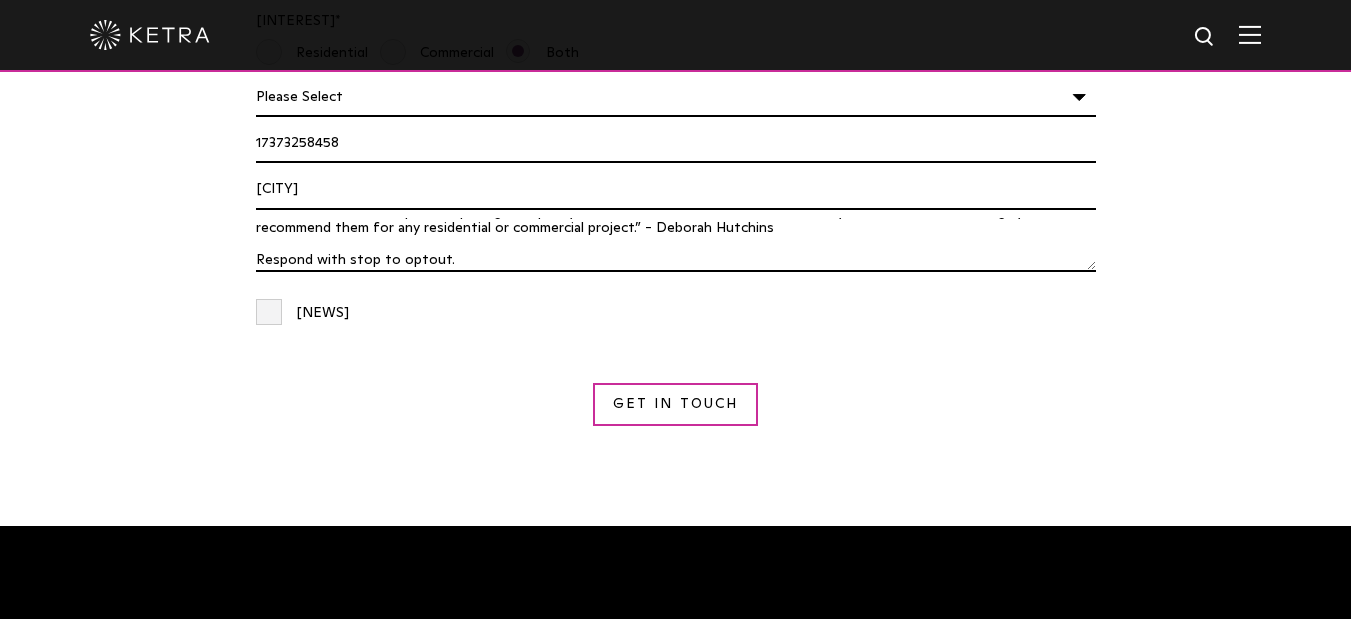 scroll, scrollTop: 1926, scrollLeft: 0, axis: vertical 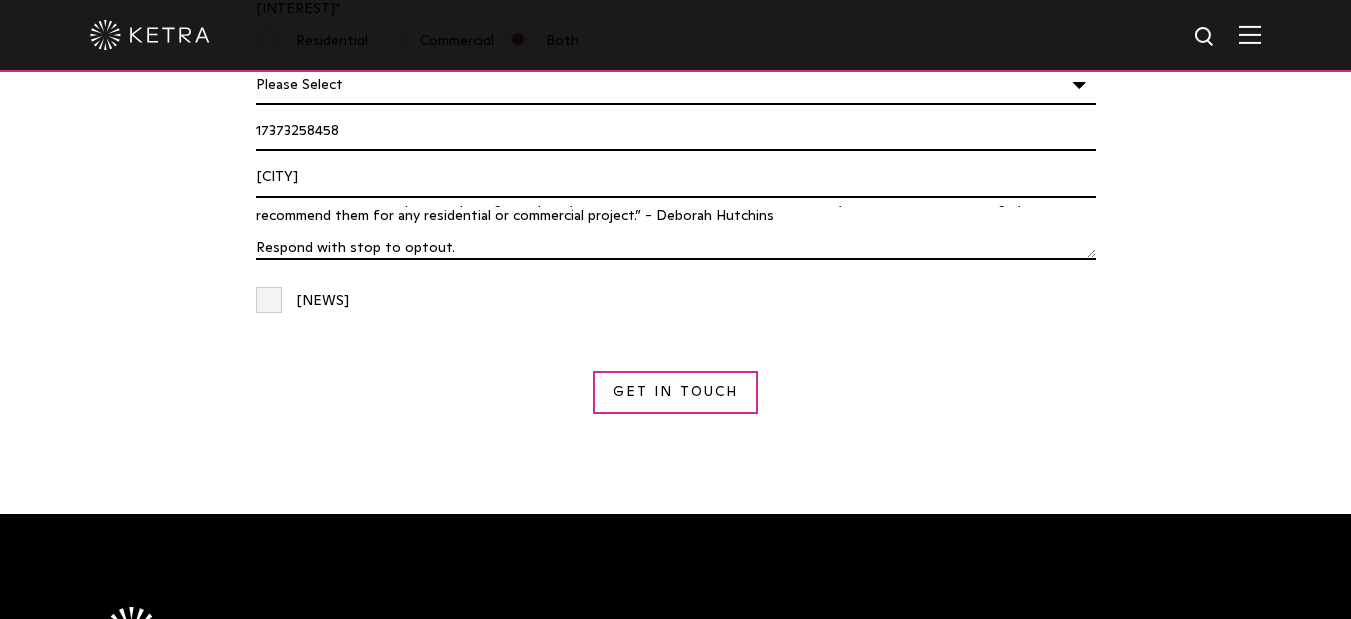 click on "Get in Touch" at bounding box center (676, 529) 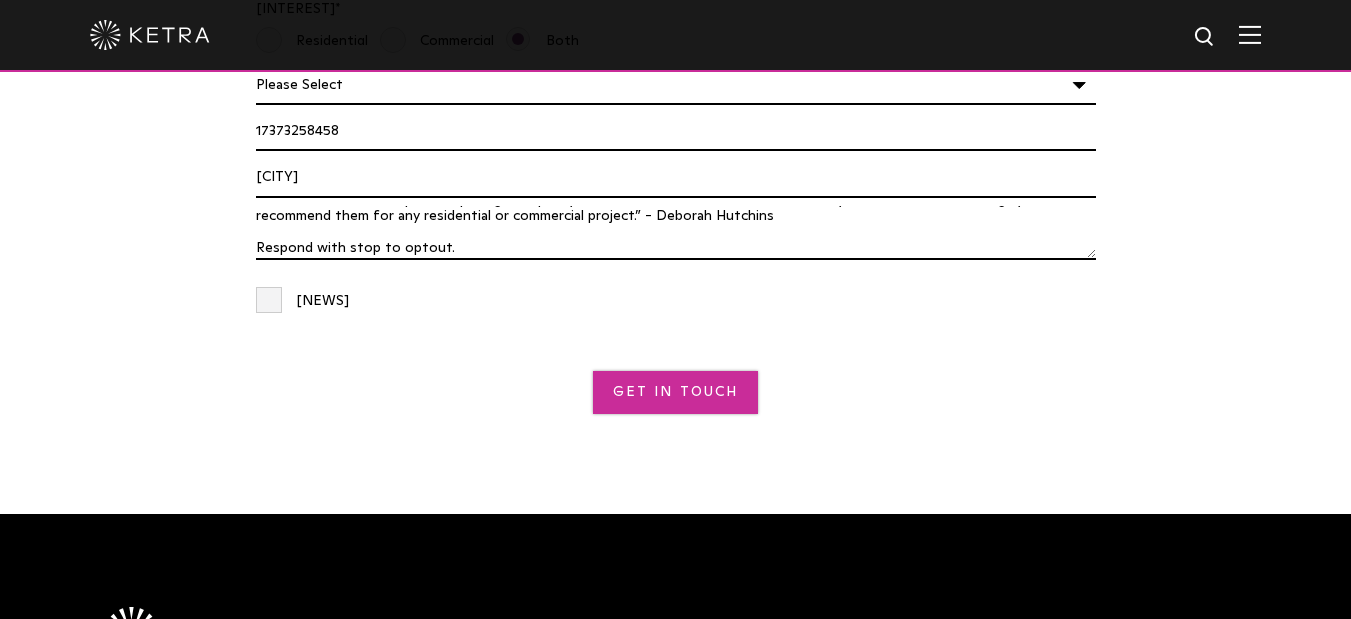 click on "Get in Touch" at bounding box center [676, 529] 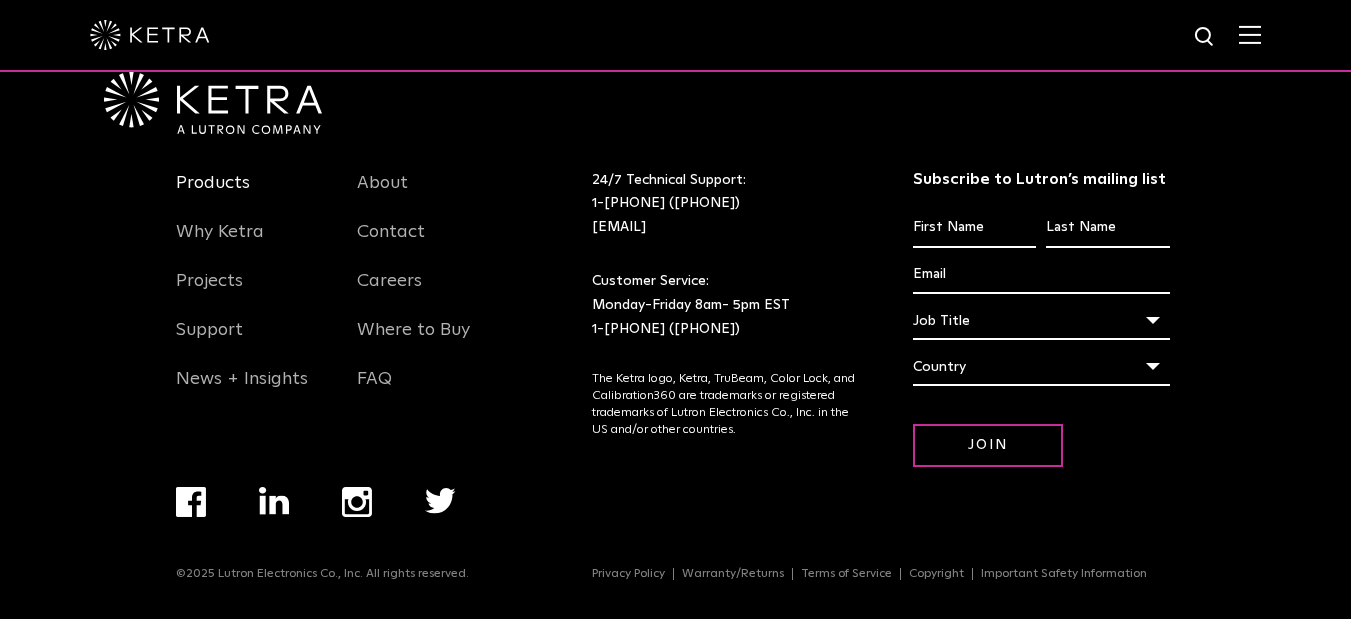 scroll, scrollTop: 1083, scrollLeft: 0, axis: vertical 